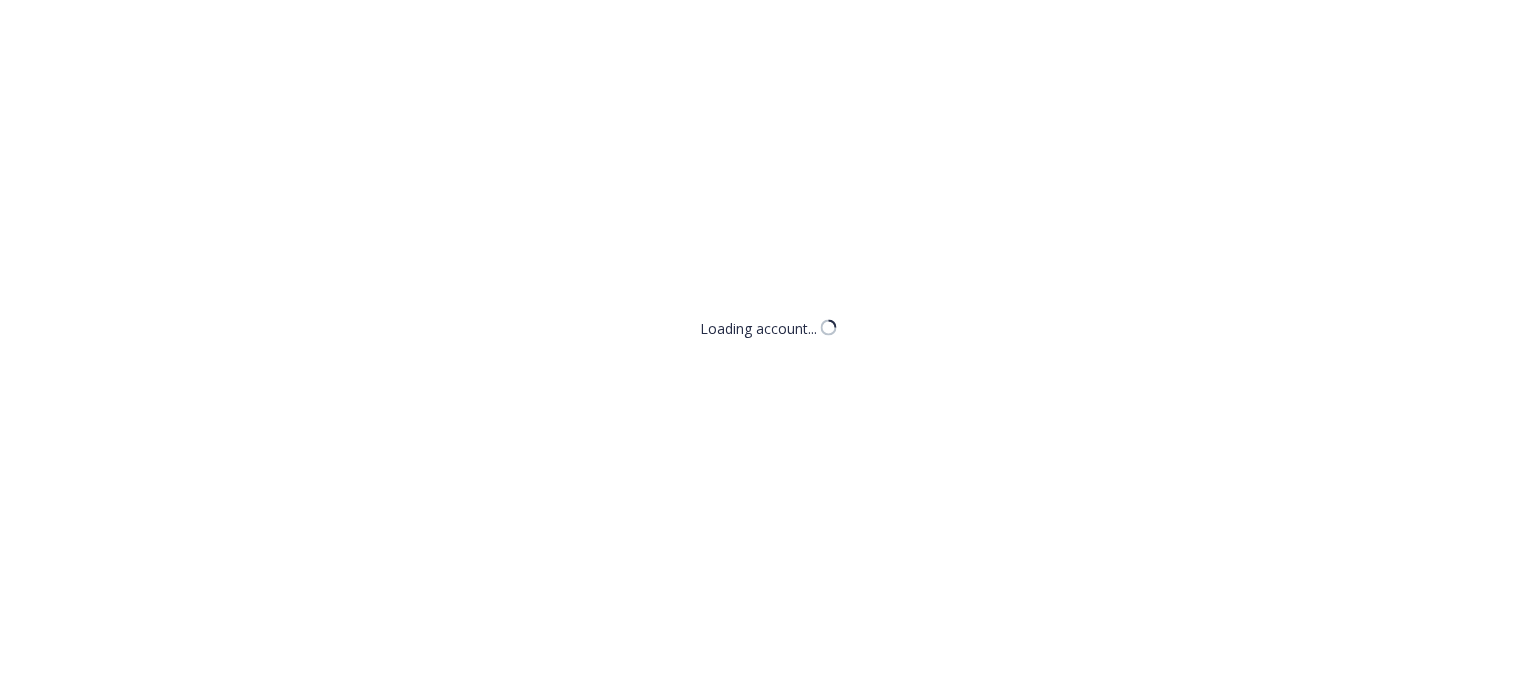 scroll, scrollTop: 0, scrollLeft: 0, axis: both 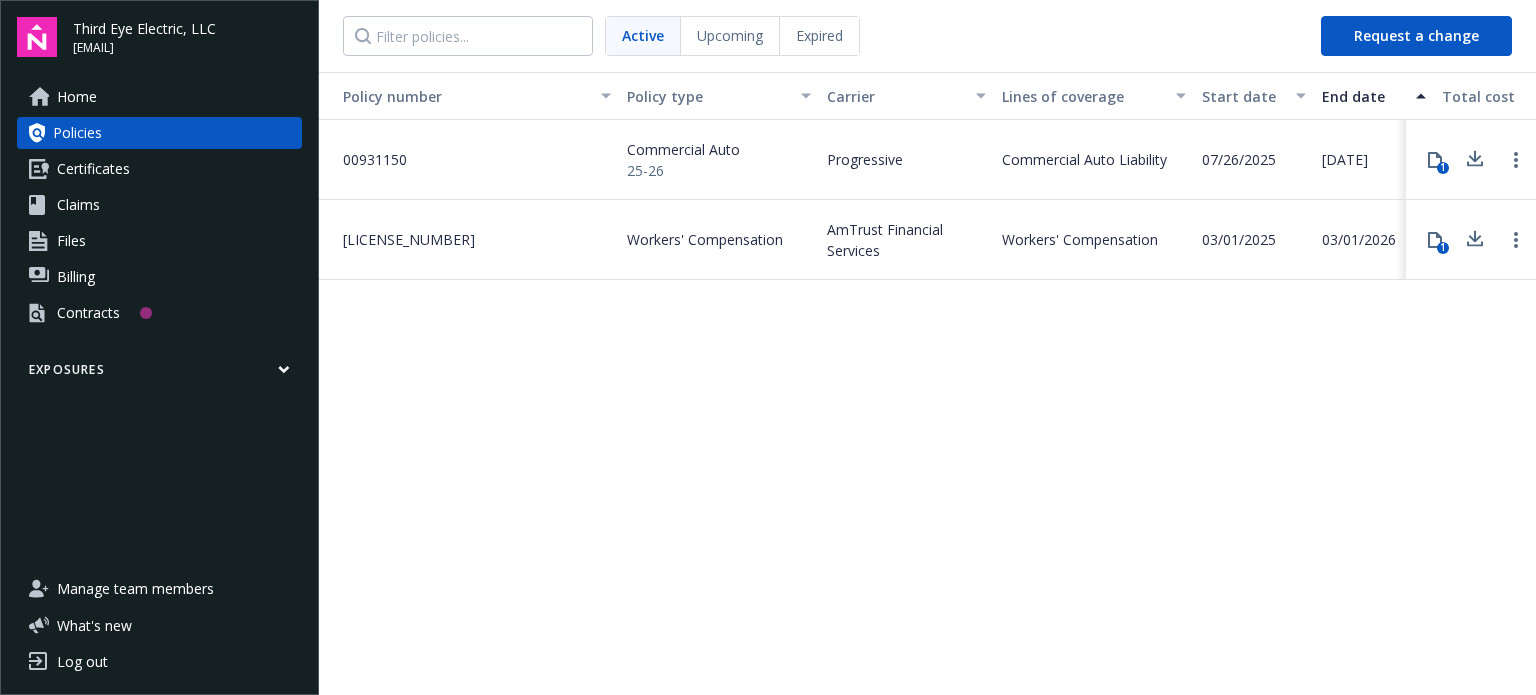 click on "Certificates" at bounding box center (93, 169) 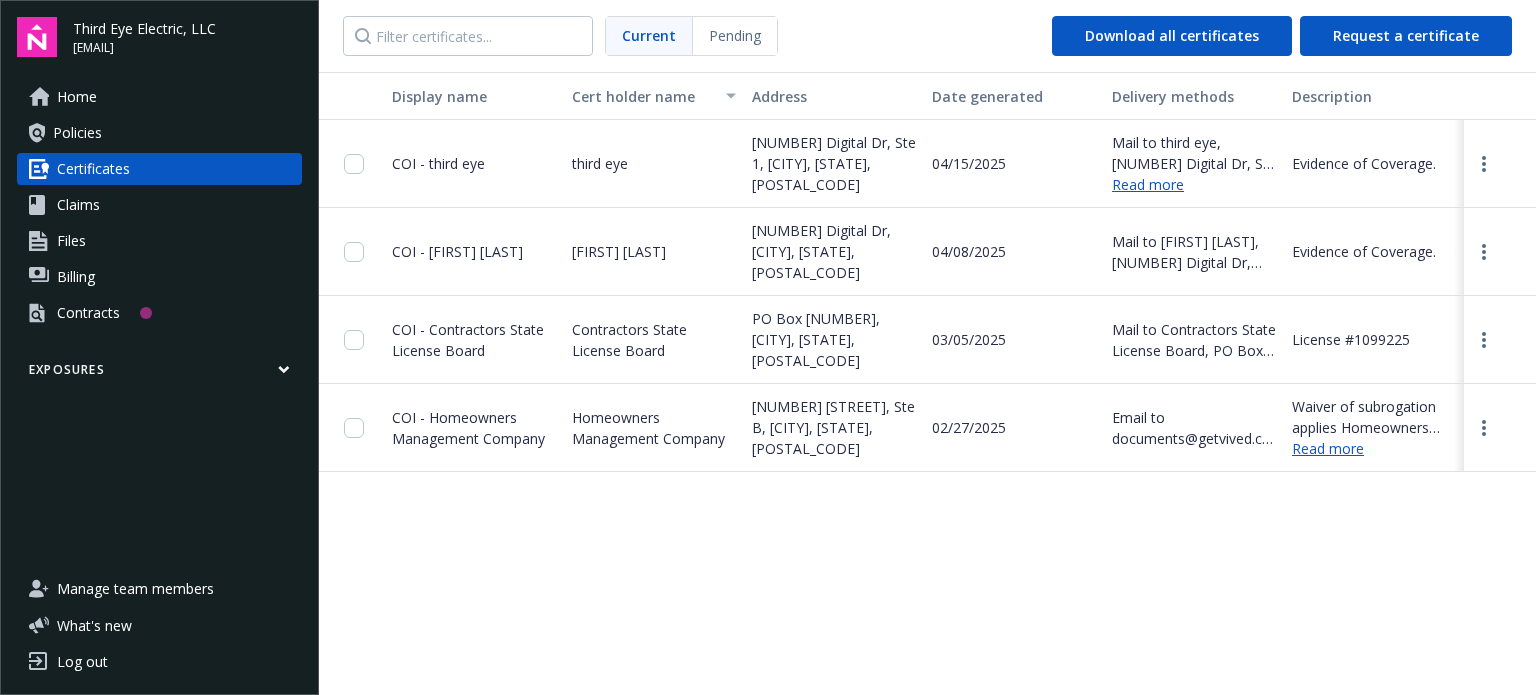 click on "Display name Cert holder name Address Date generated Delivery methods Description COI - third eye   third eye [NUMBER] Digital Dr, Ste 1, [CITY], [STATE], [POSTAL_CODE] [DATE] Mail to third eye, [NUMBER] Digital Dr, Ste 1, [CITY], [STATE], [POSTAL_CODE] Read more Evidence of Coverage. COI - [FIRST] [LAST]   [FIRST] [LAST] [NUMBER] Digital Dr, [CITY], [STATE], [POSTAL_CODE] [DATE] Mail to [FIRST] [LAST], [NUMBER] Digital Dr, [CITY], [STATE], [POSTAL_CODE] Evidence of Coverage. COI - Contractors State License Board   Contractors State License Board PO Box [NUMBER], [CITY], [STATE], [POSTAL_CODE] [DATE] Mail to Contractors State License Board, PO Box [NUMBER], [CITY], [STATE], [POSTAL_CODE] [LICENSE_NUMBER] COI - Homeowners Management Company   Homeowners Management Company [NUMBER] Taylor Dr, Ste B, [CITY], [STATE], [POSTAL_CODE] [DATE] Email to documents@getvived.com Waiver of subrogation applies Homeowners Management Company with respect to Worker's Compensation as required by written contract. Read more" at bounding box center (927, 382) 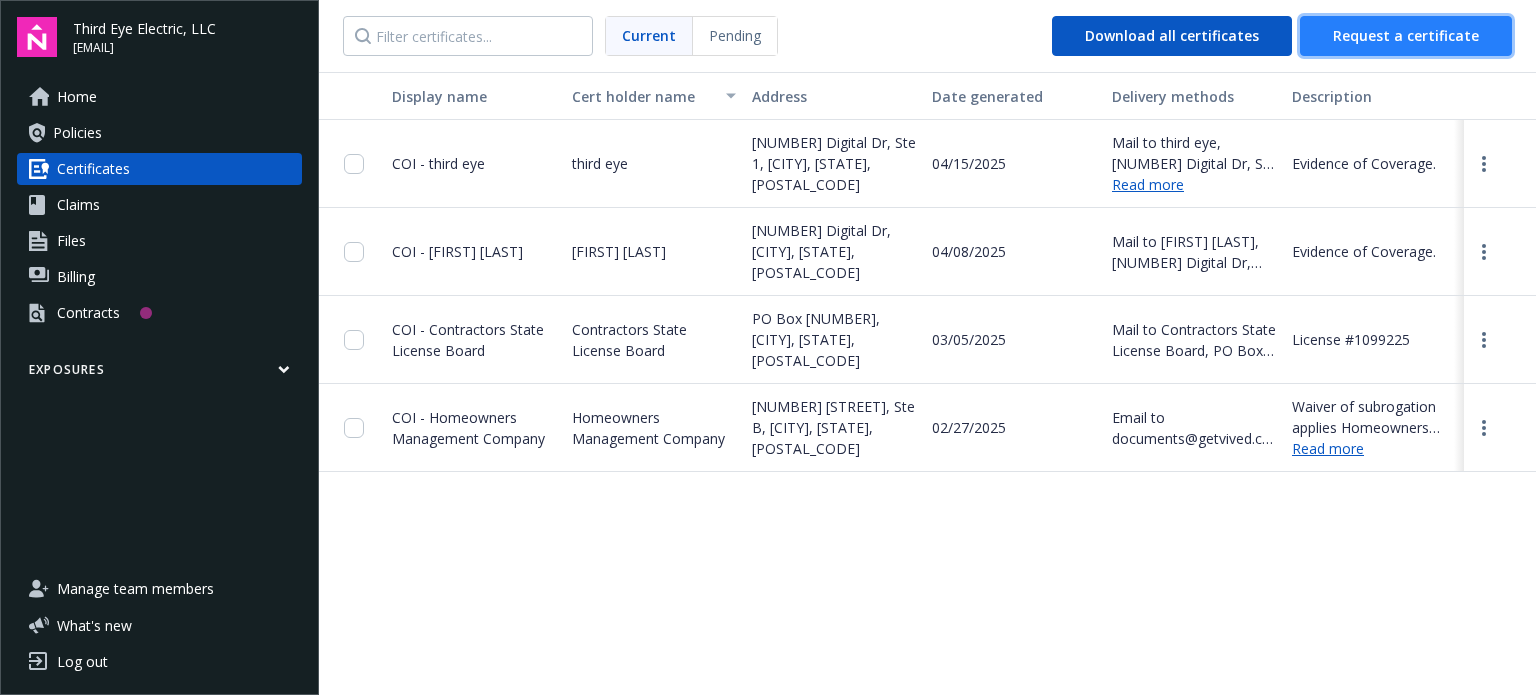 click on "Request a certificate" at bounding box center (1406, 35) 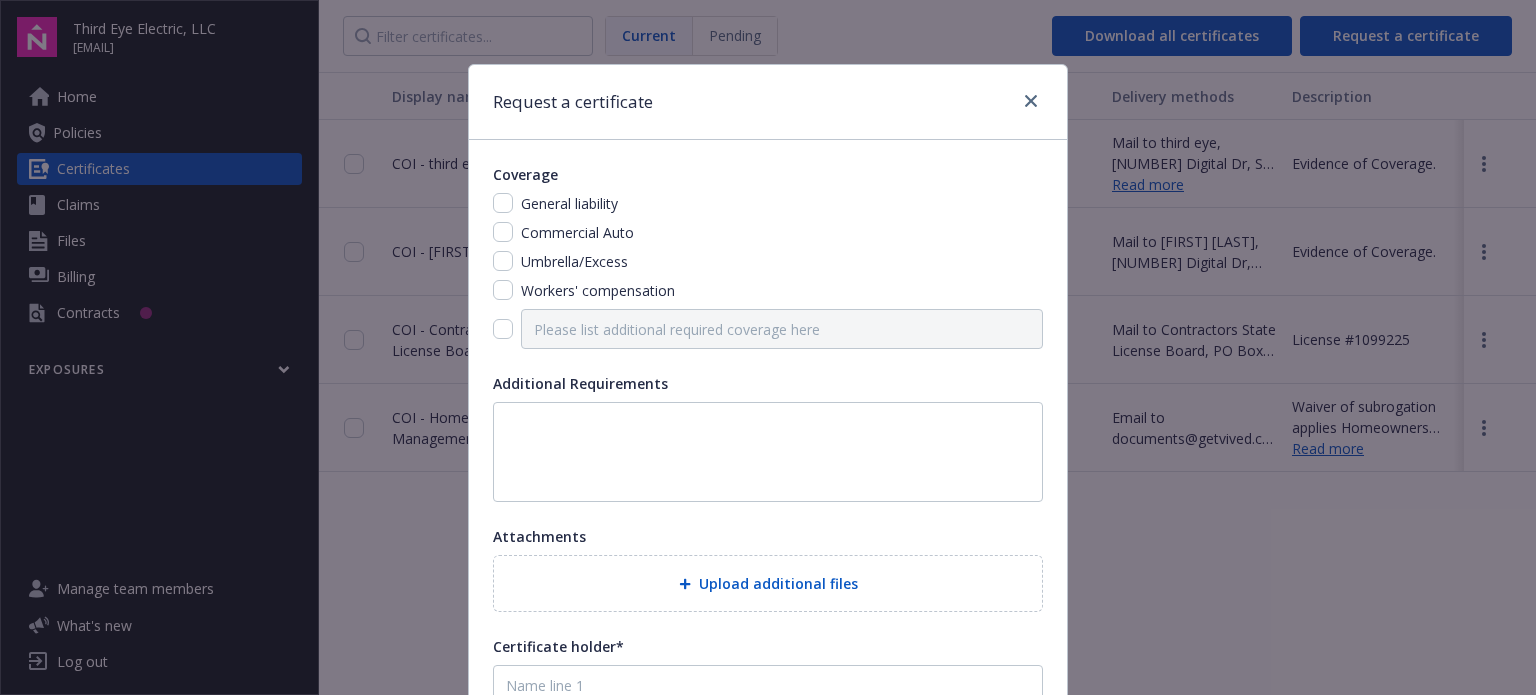 click on "General liability" at bounding box center (569, 203) 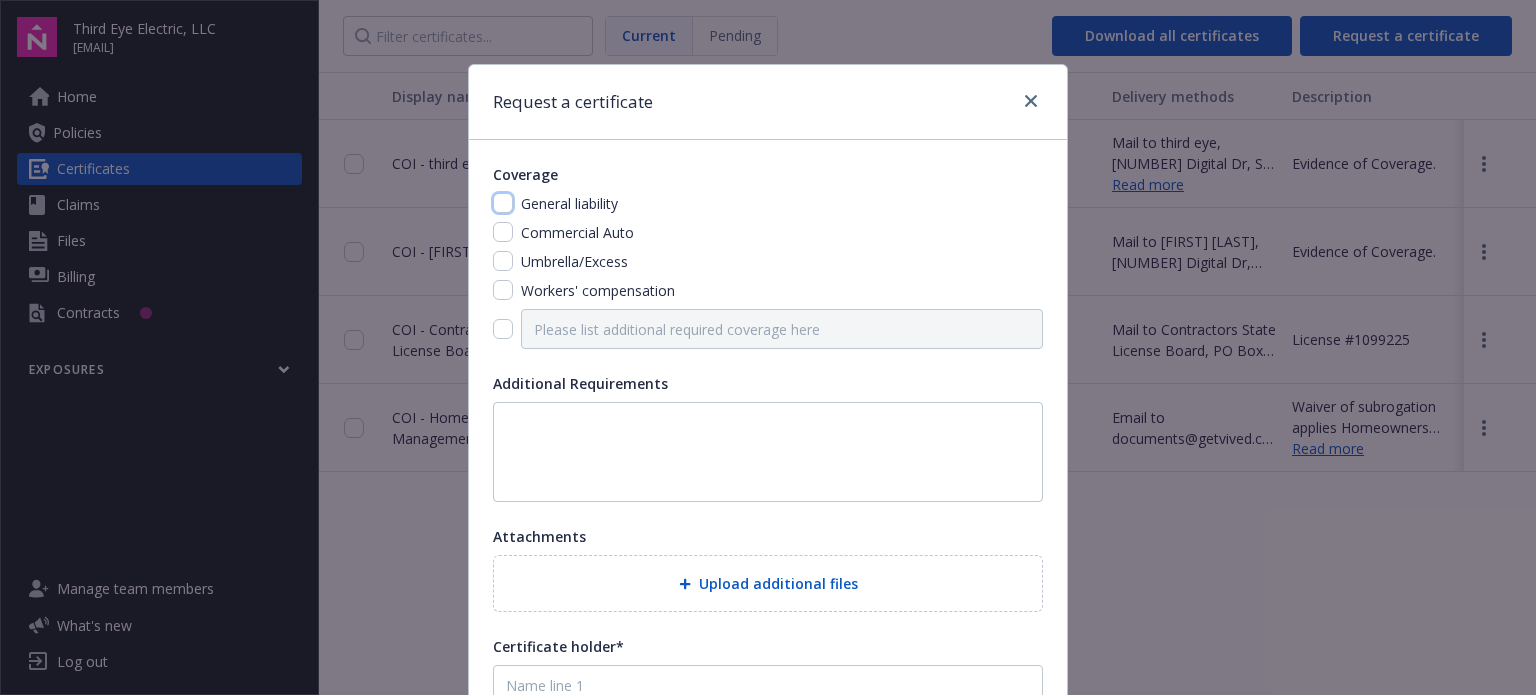 click at bounding box center [503, 203] 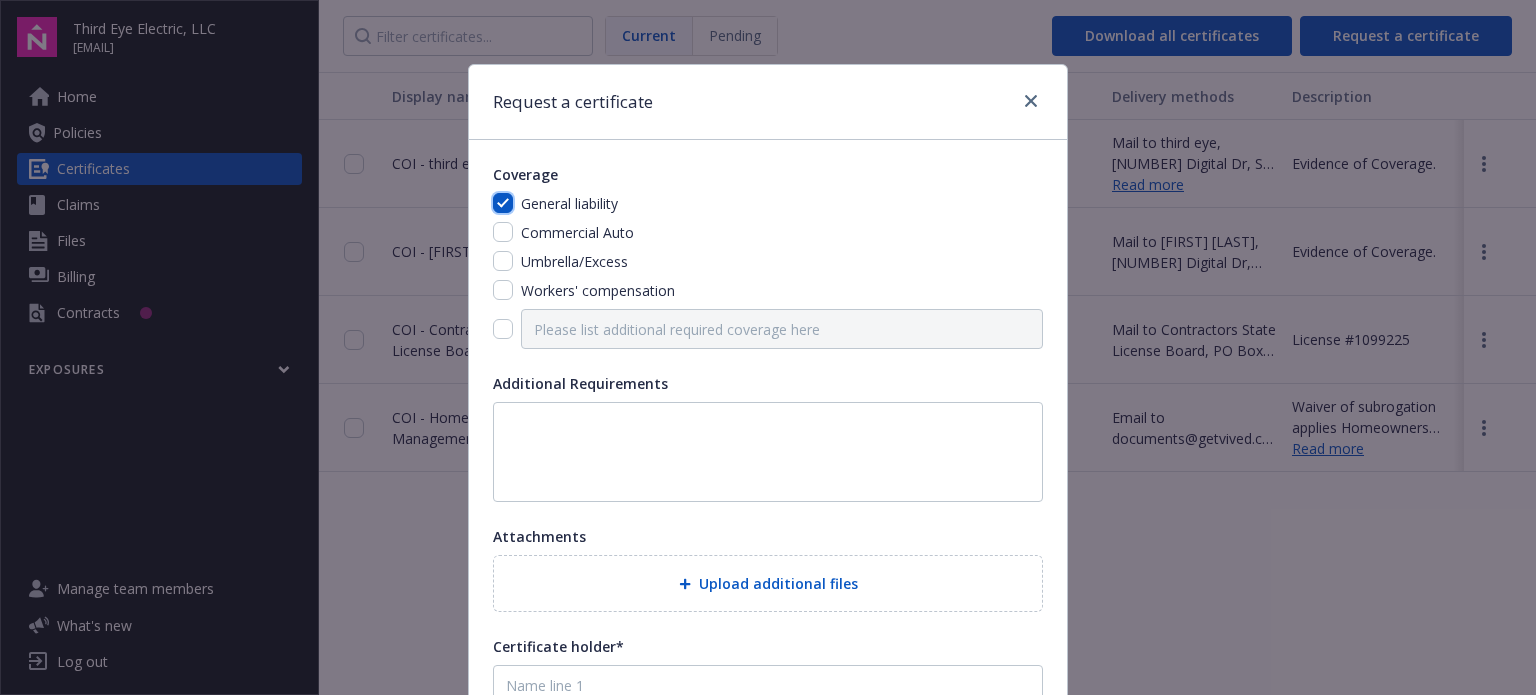 checkbox on "true" 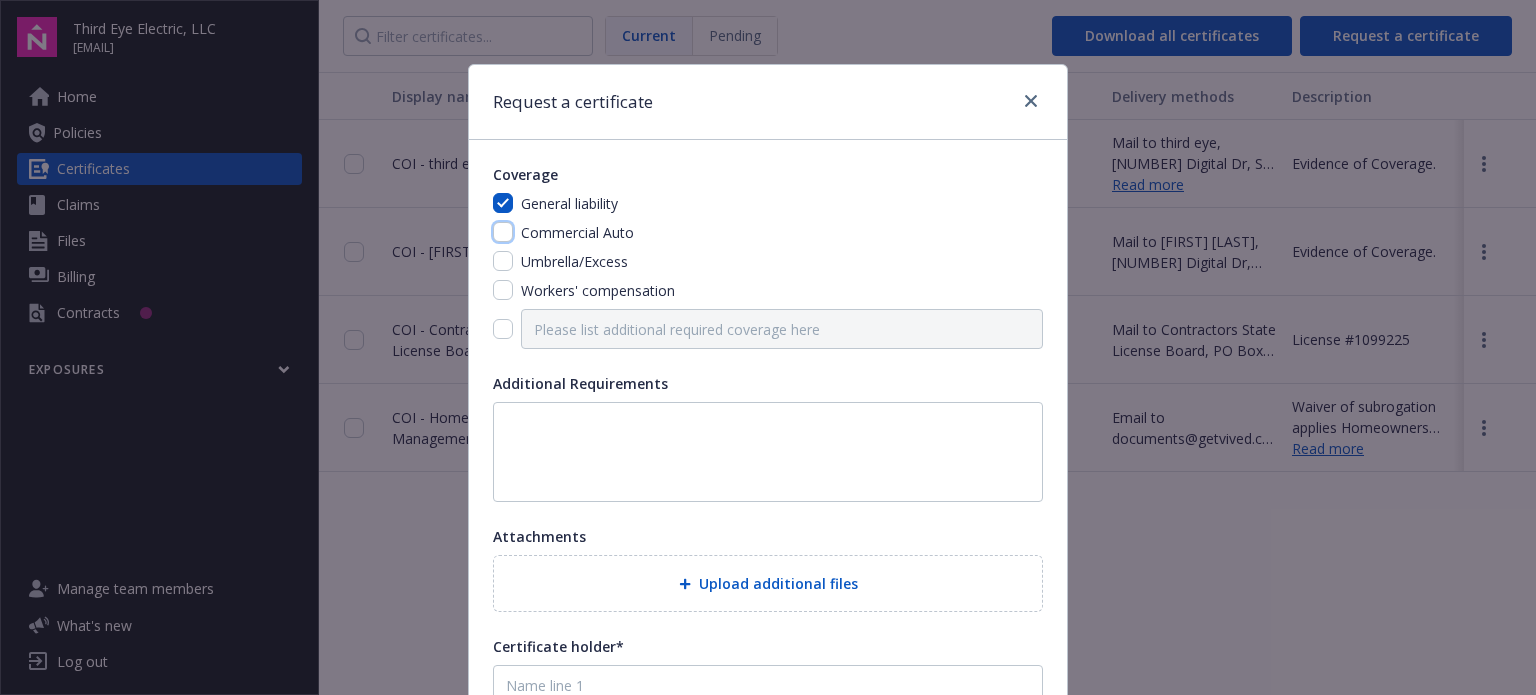 click at bounding box center [503, 232] 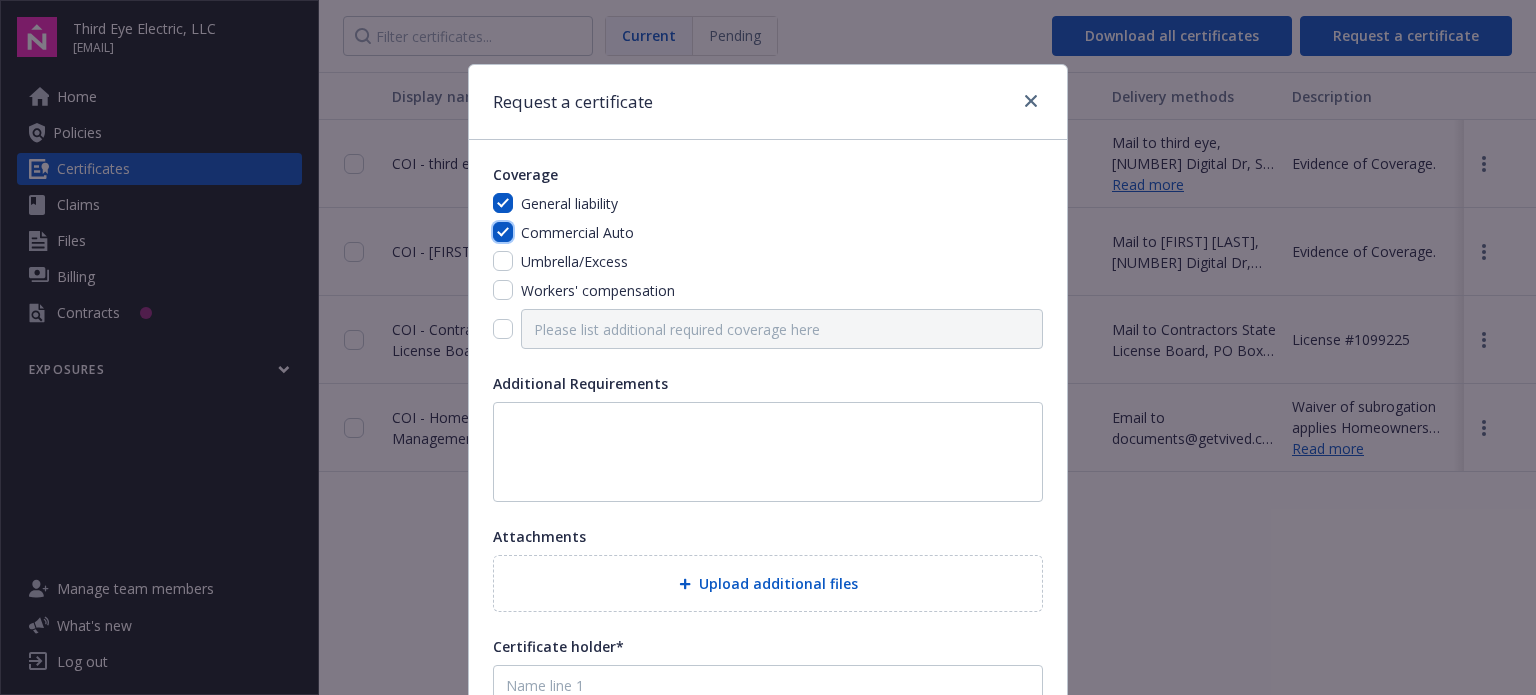 checkbox on "true" 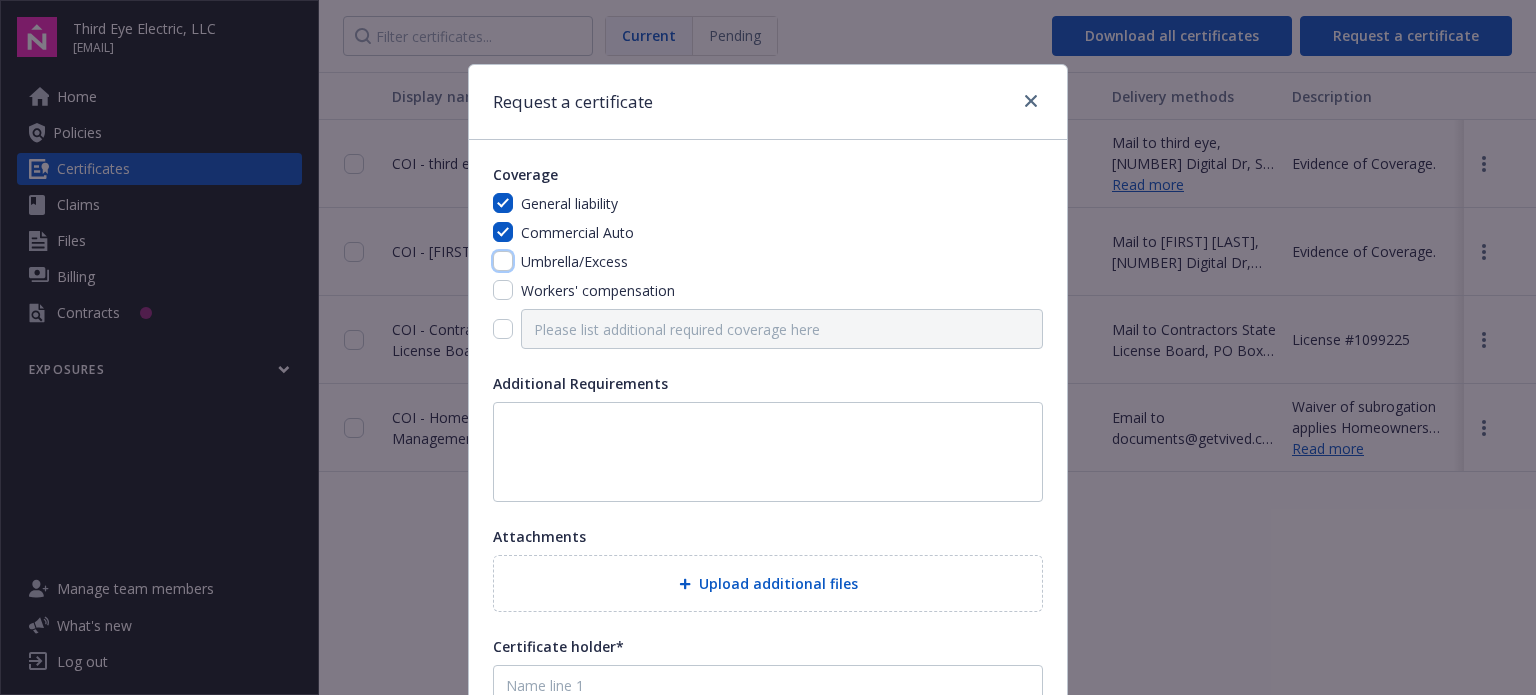 click at bounding box center (503, 261) 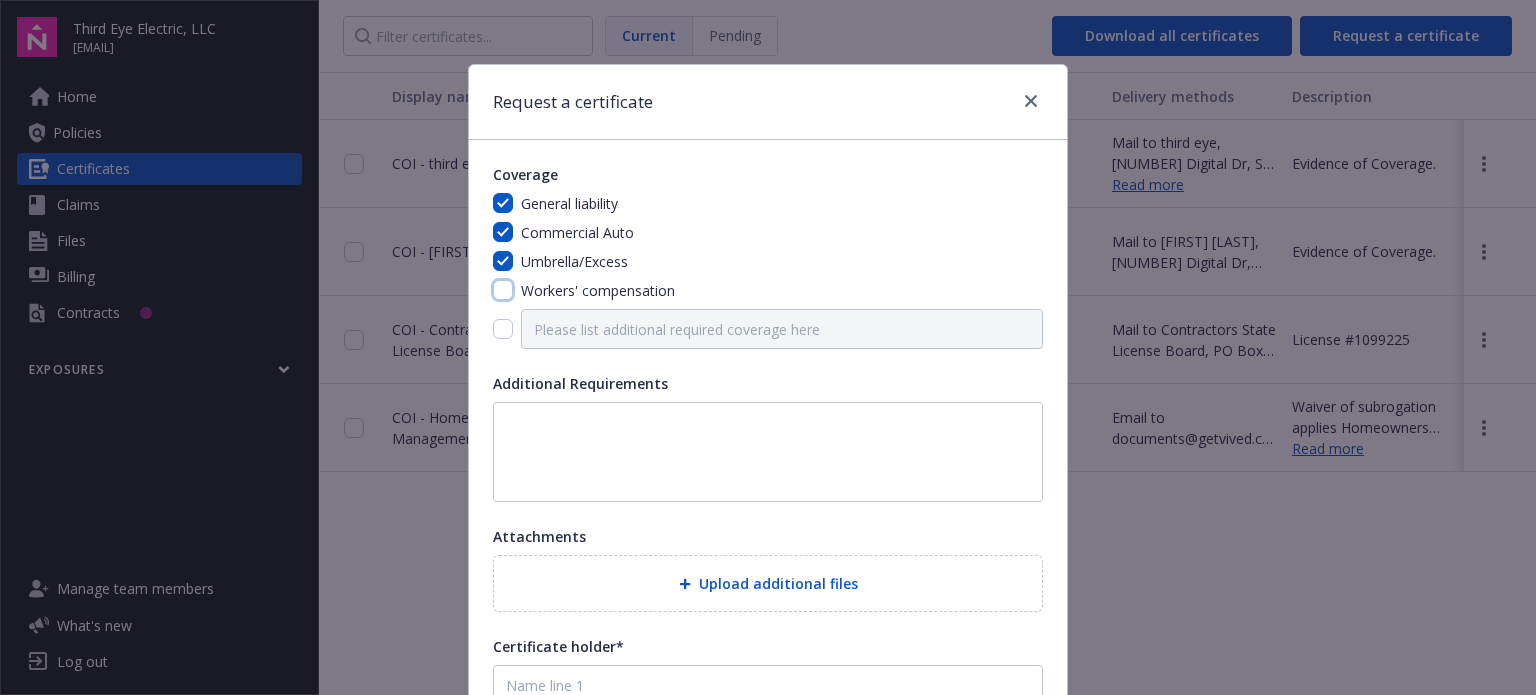 click at bounding box center (503, 290) 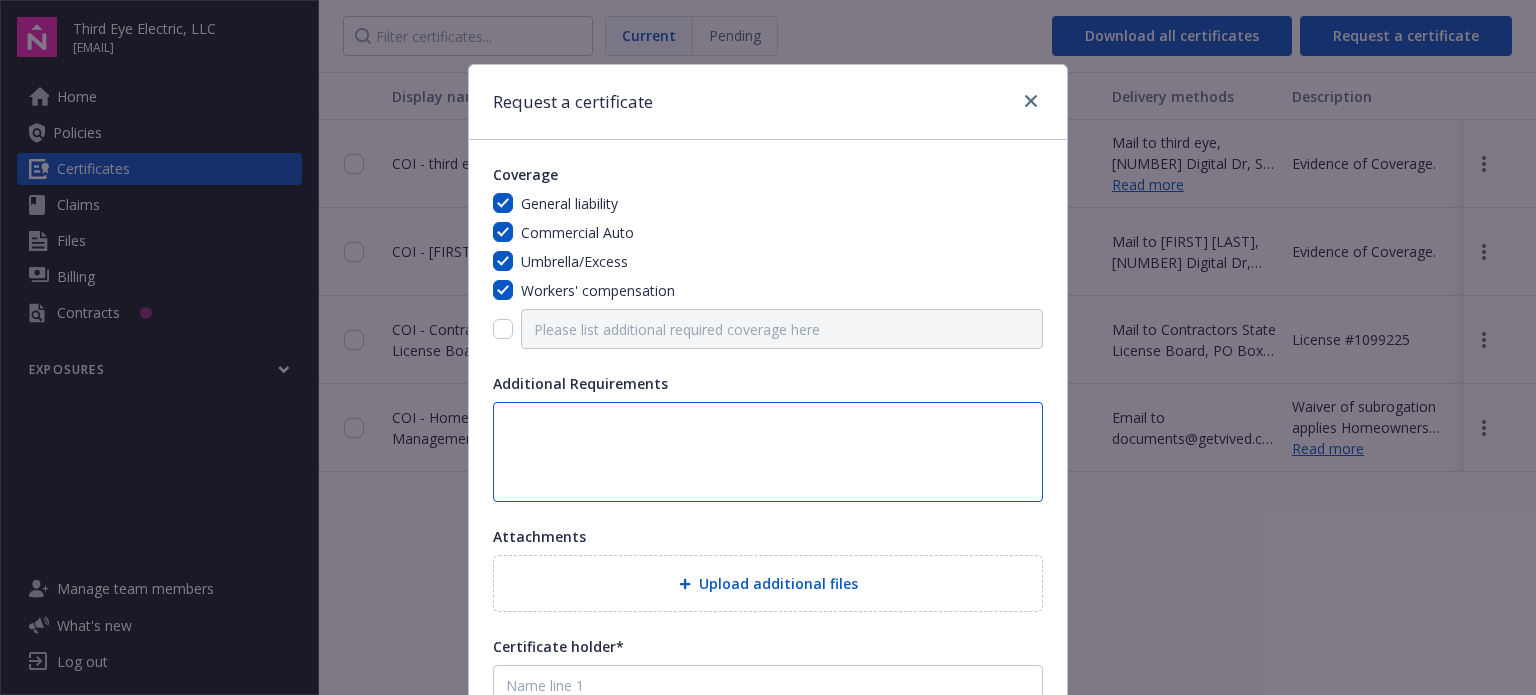 click at bounding box center [768, 452] 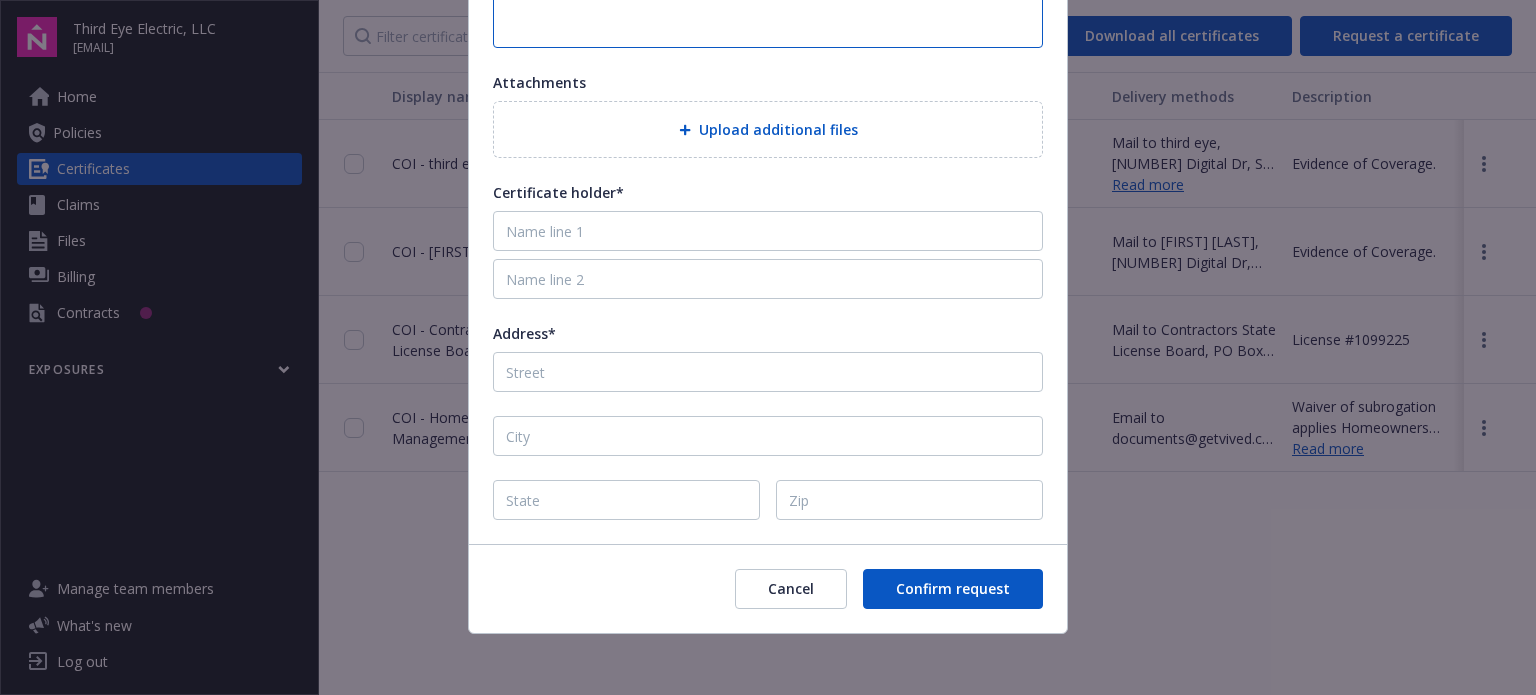 scroll, scrollTop: 456, scrollLeft: 0, axis: vertical 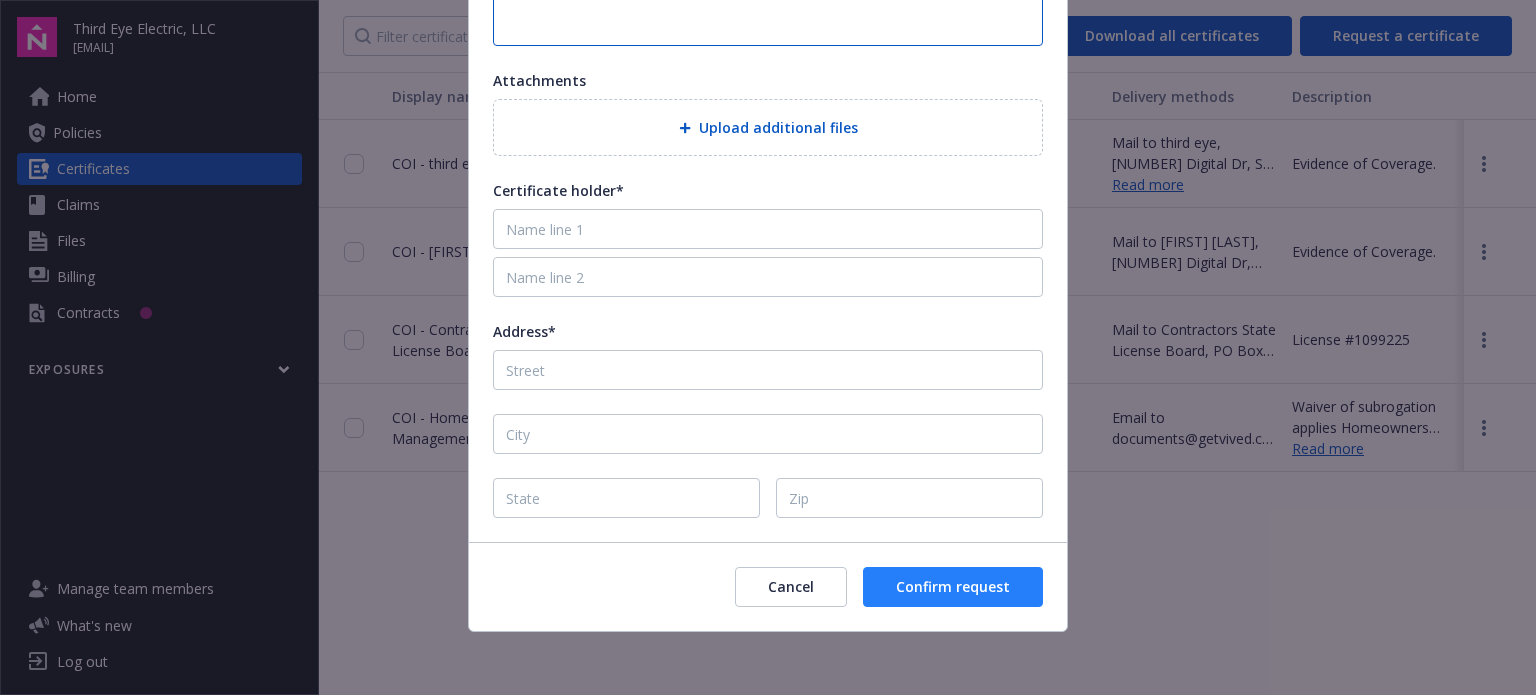 type on "Blanck" 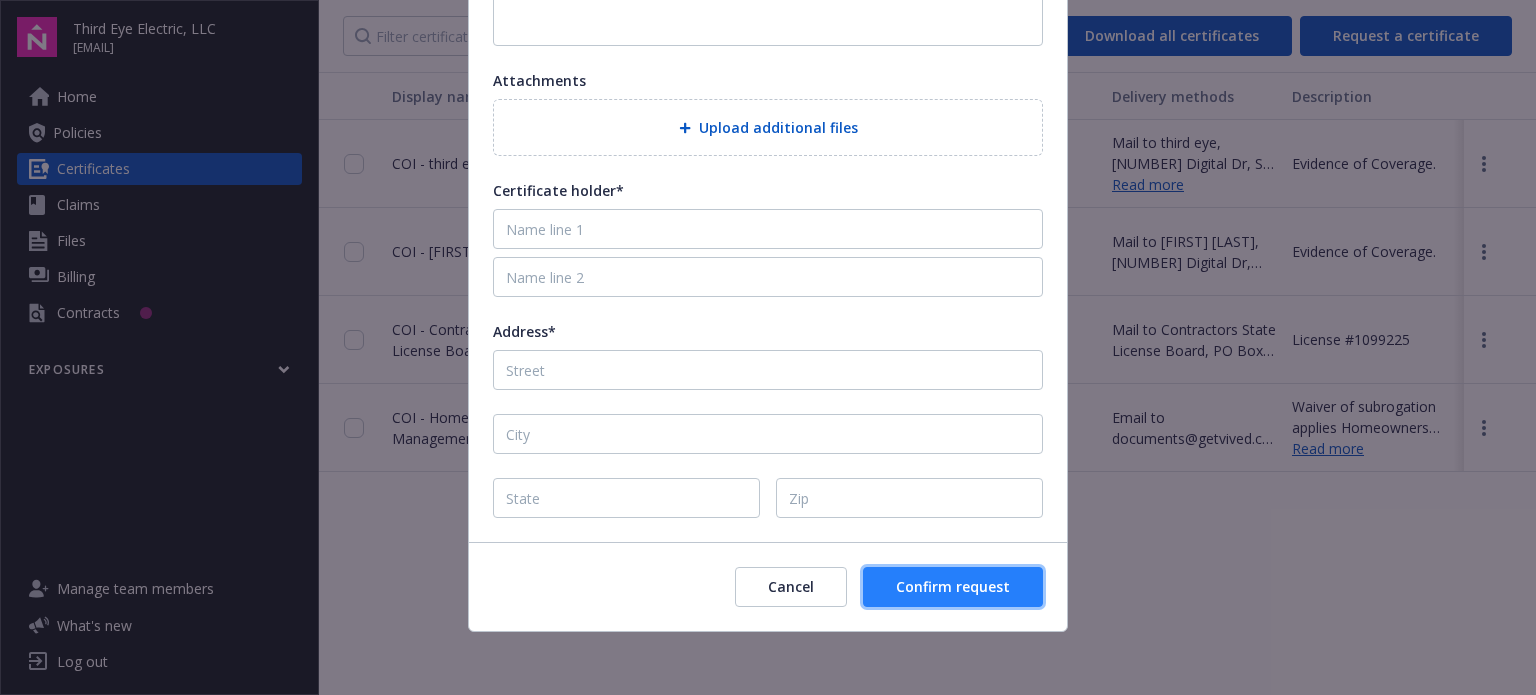 click on "Confirm request" at bounding box center (953, 586) 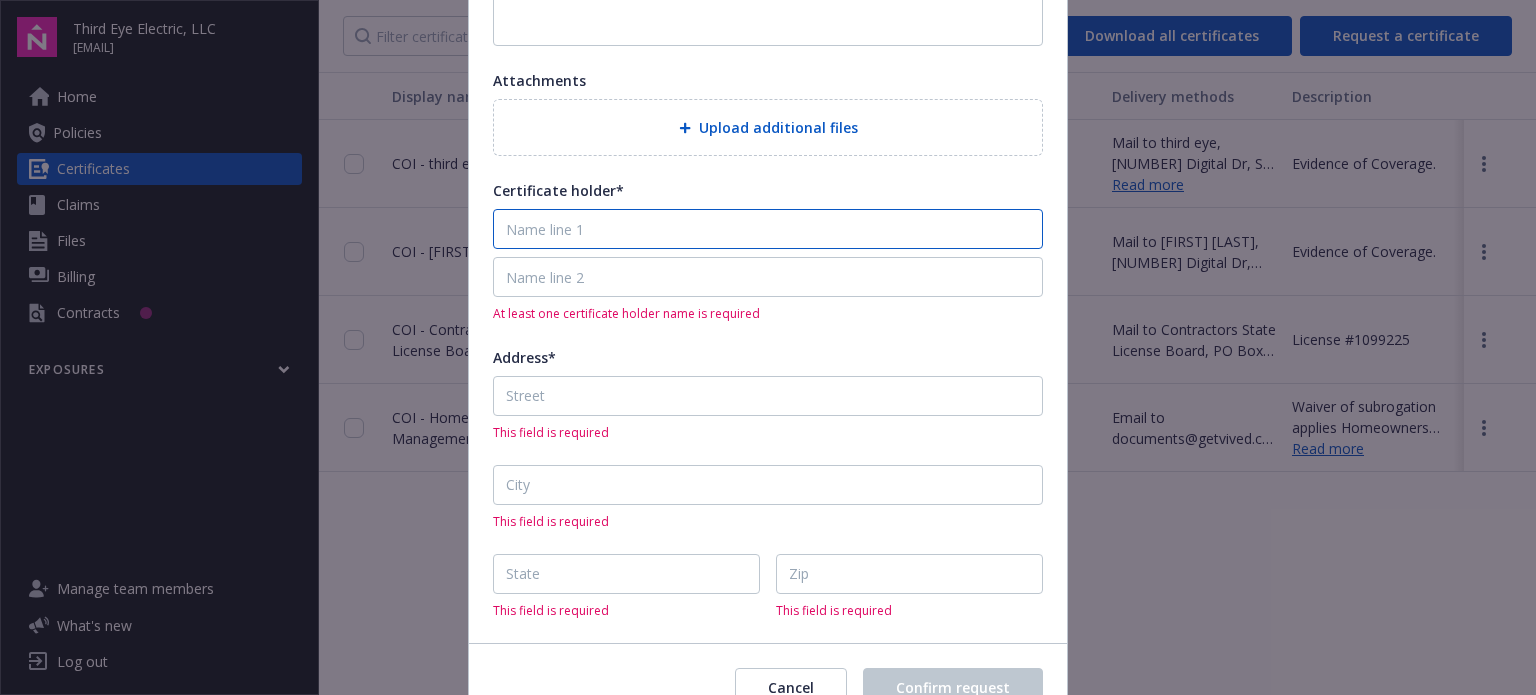 click at bounding box center [768, 229] 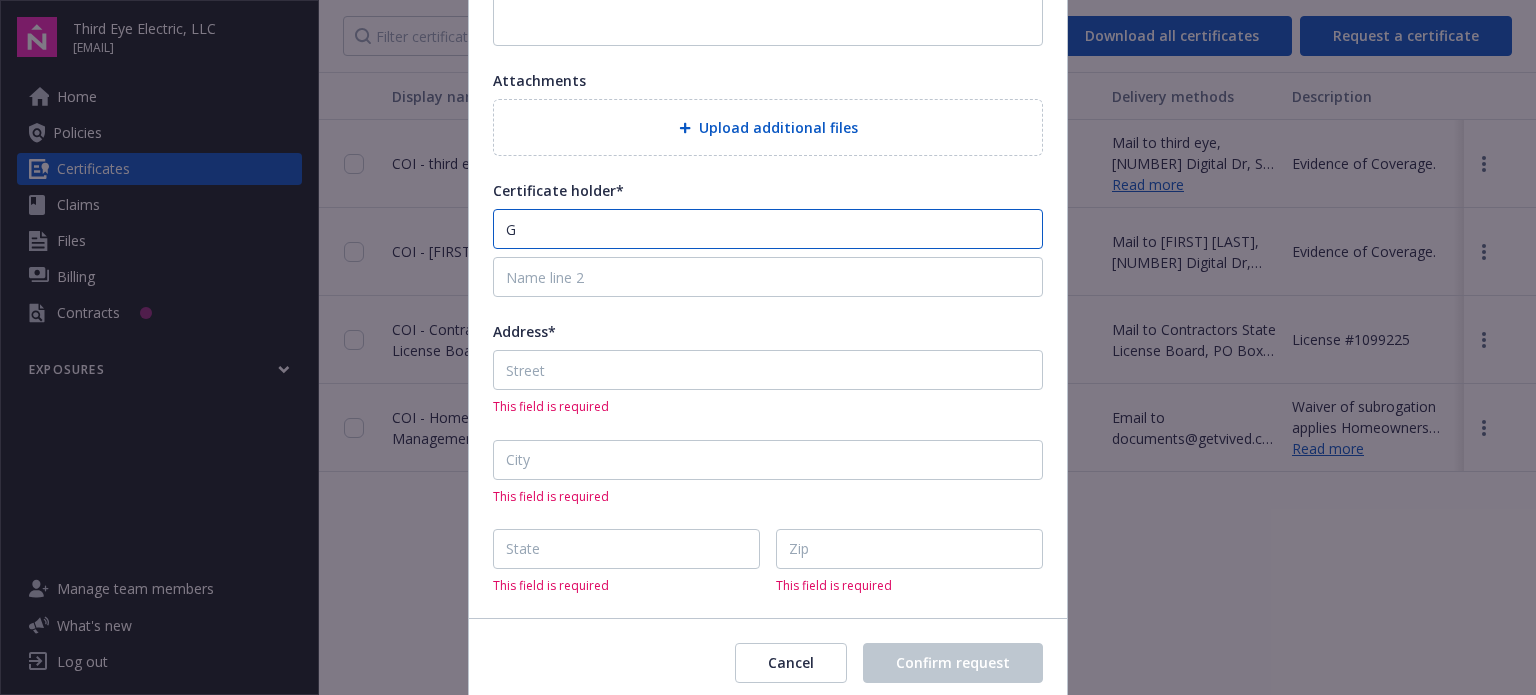 type on "gagne brothers enterprises" 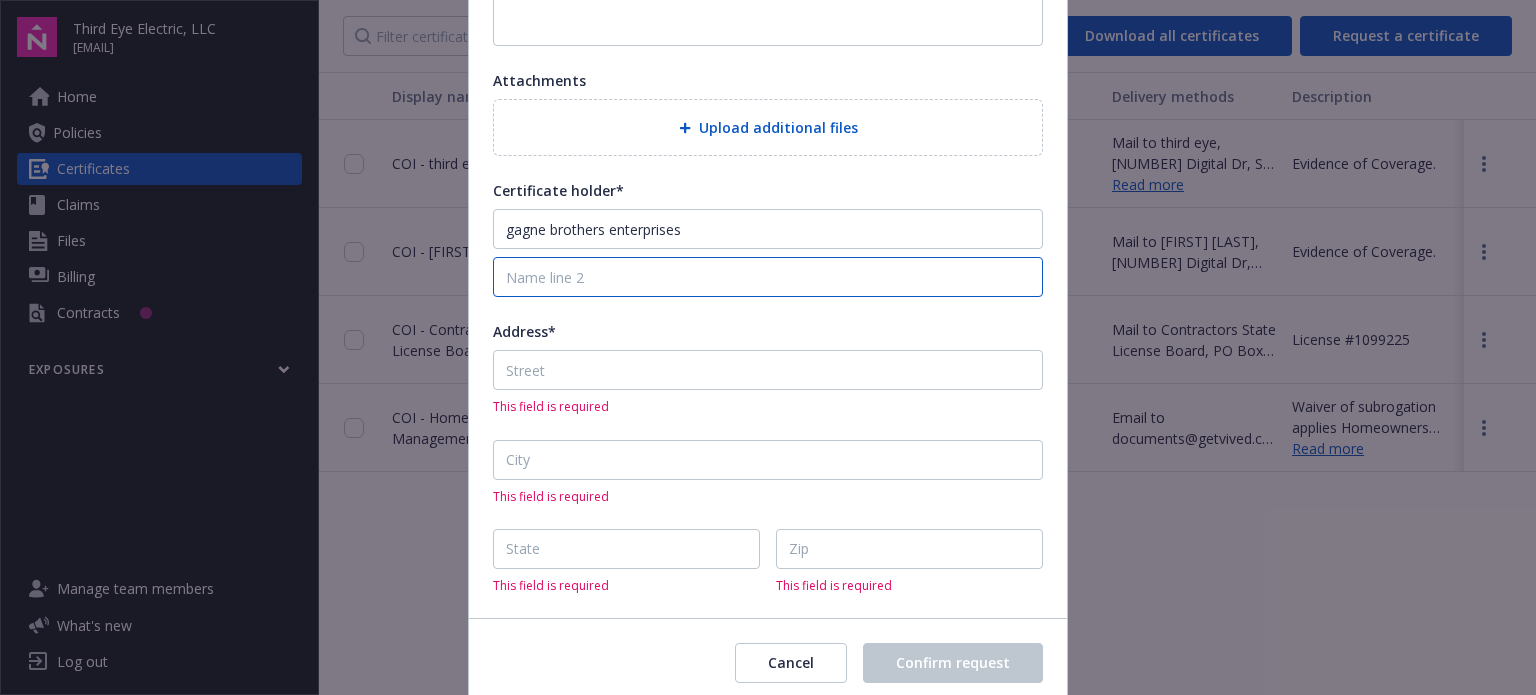 type on "gagne brothers enterprises" 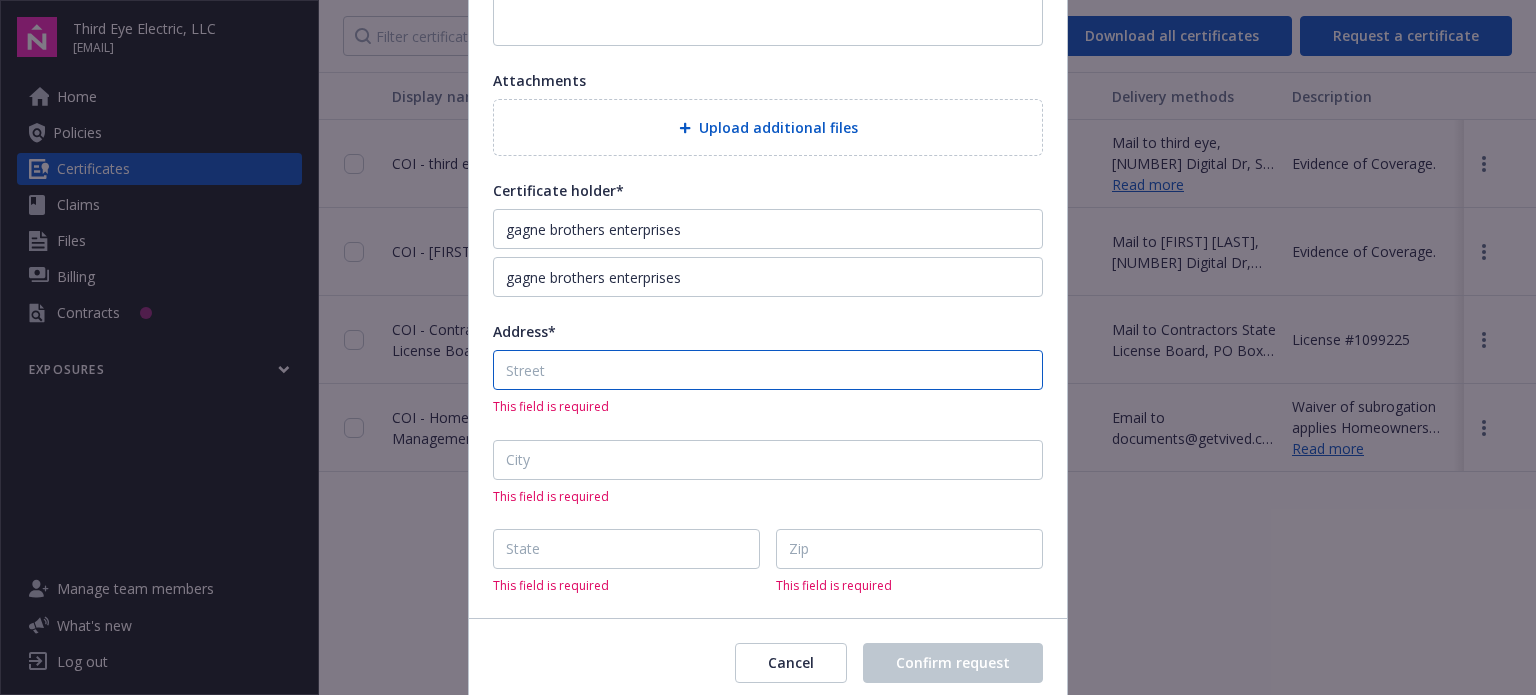 type on "[NUMBER] DIGITAL DR Suite #[NUMBER]" 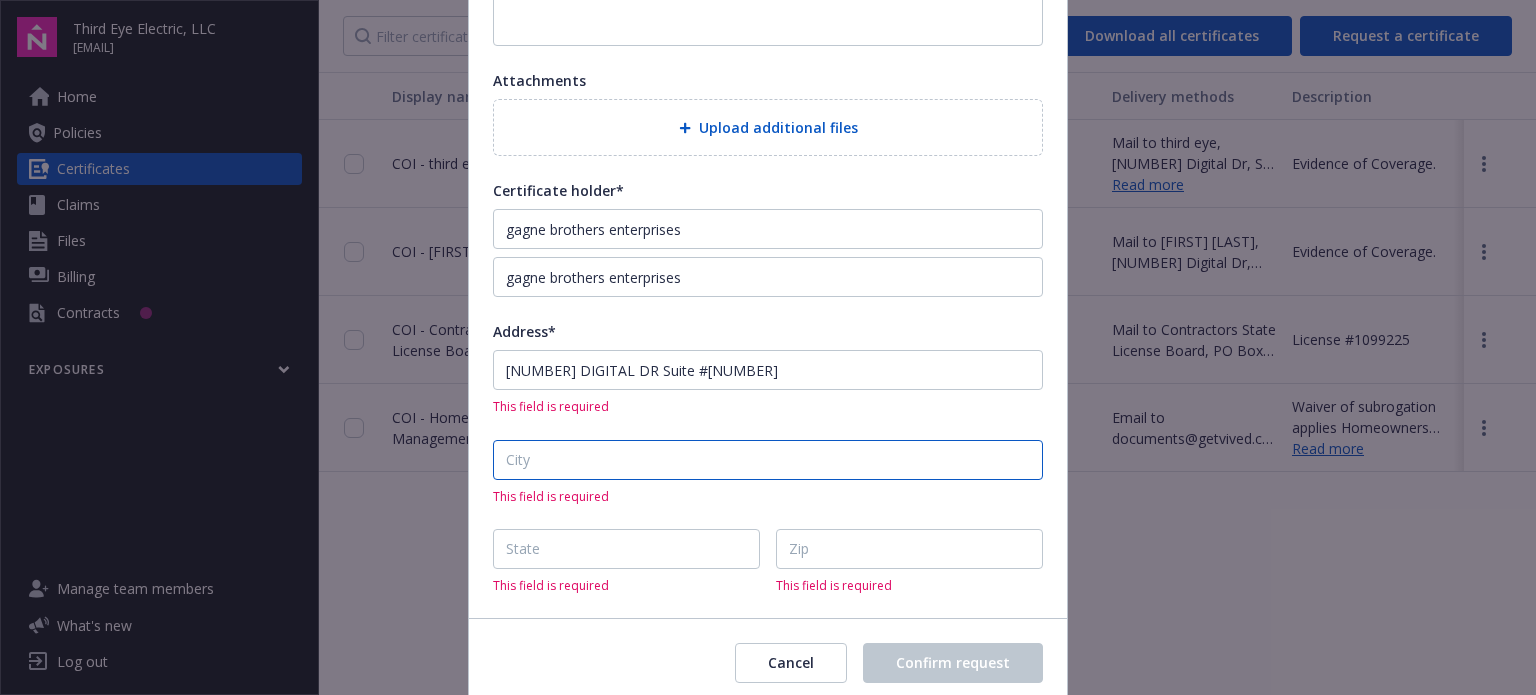type on "Novato" 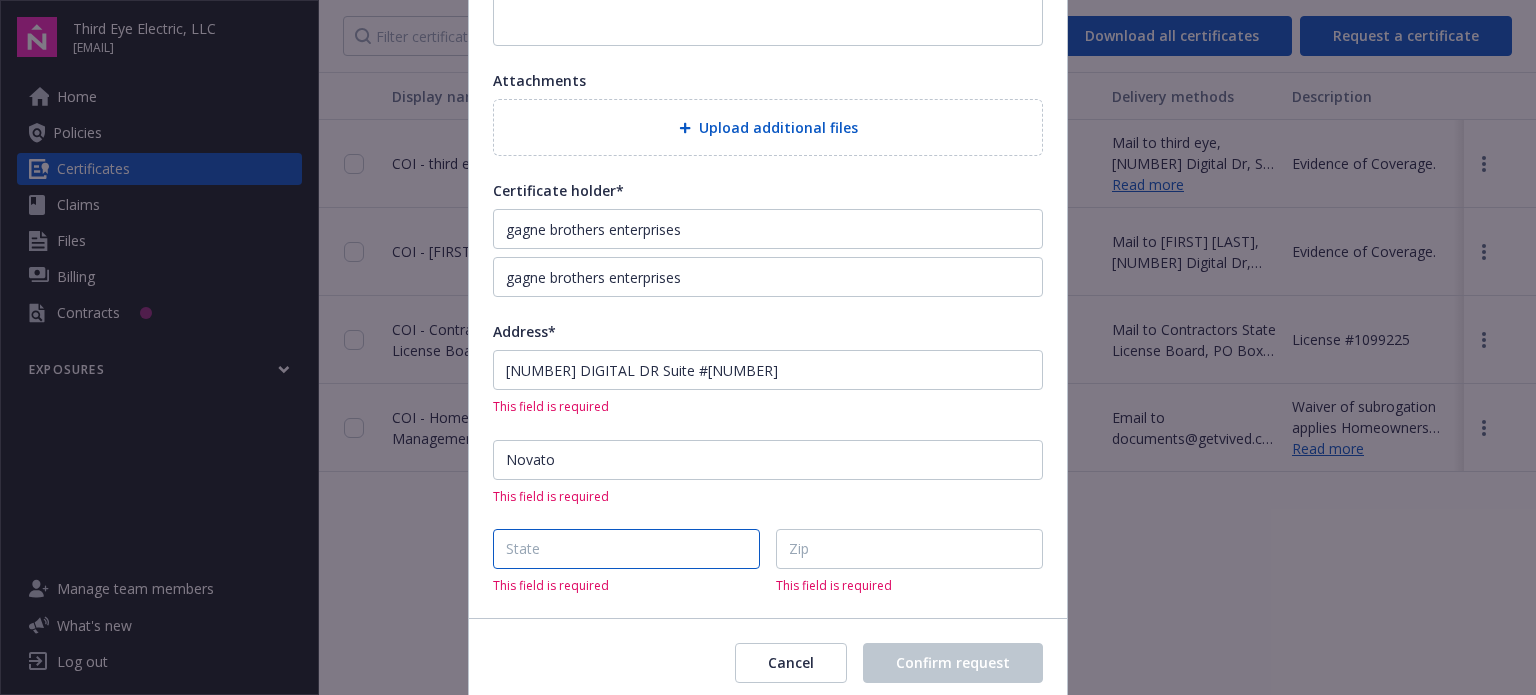 type on "CA" 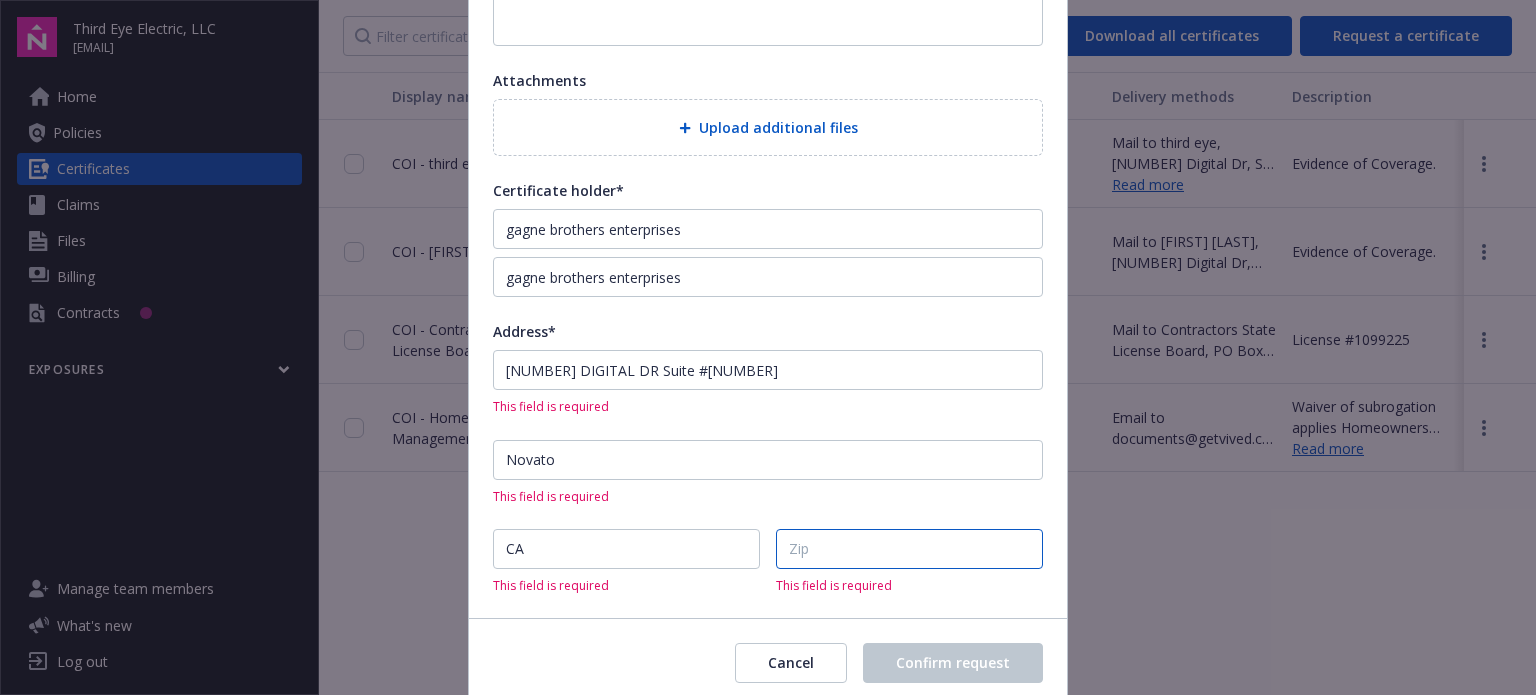 type on "94949" 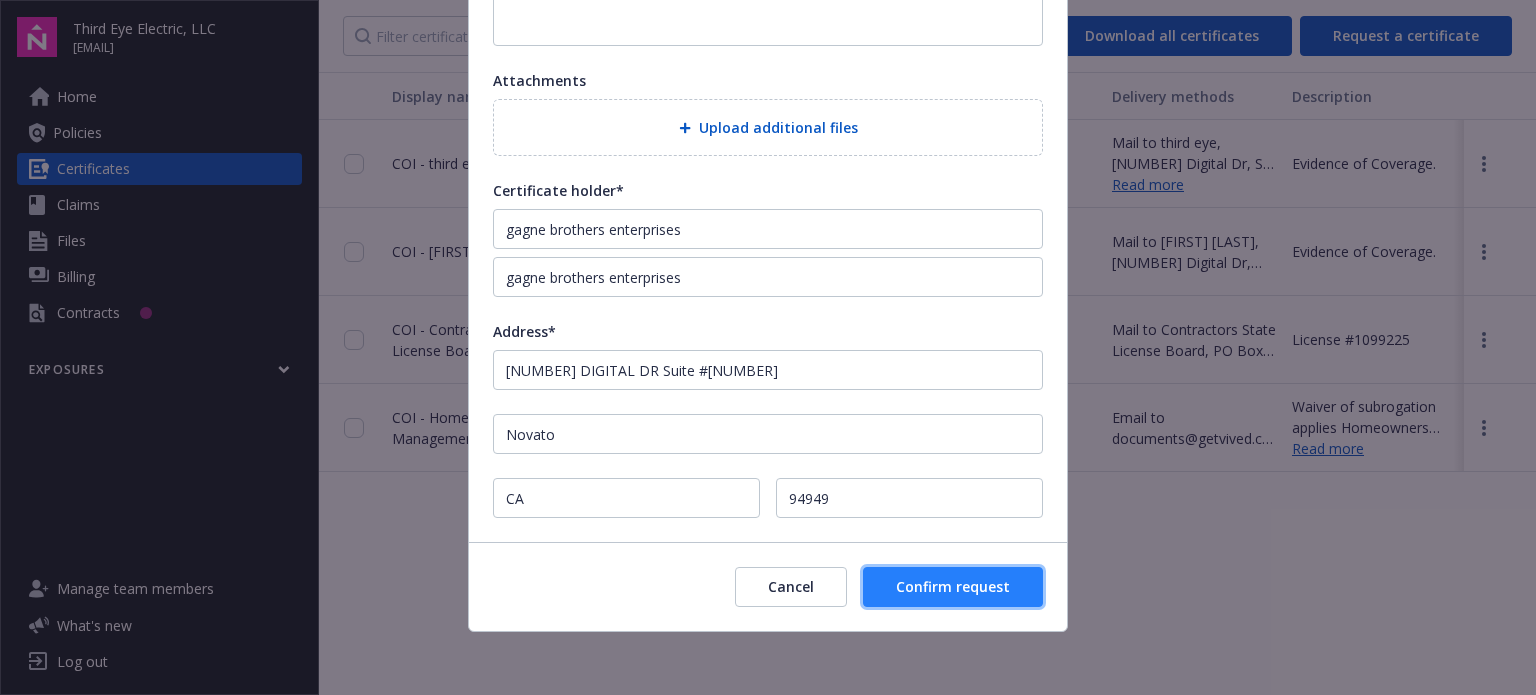click on "Confirm request" at bounding box center [953, 586] 